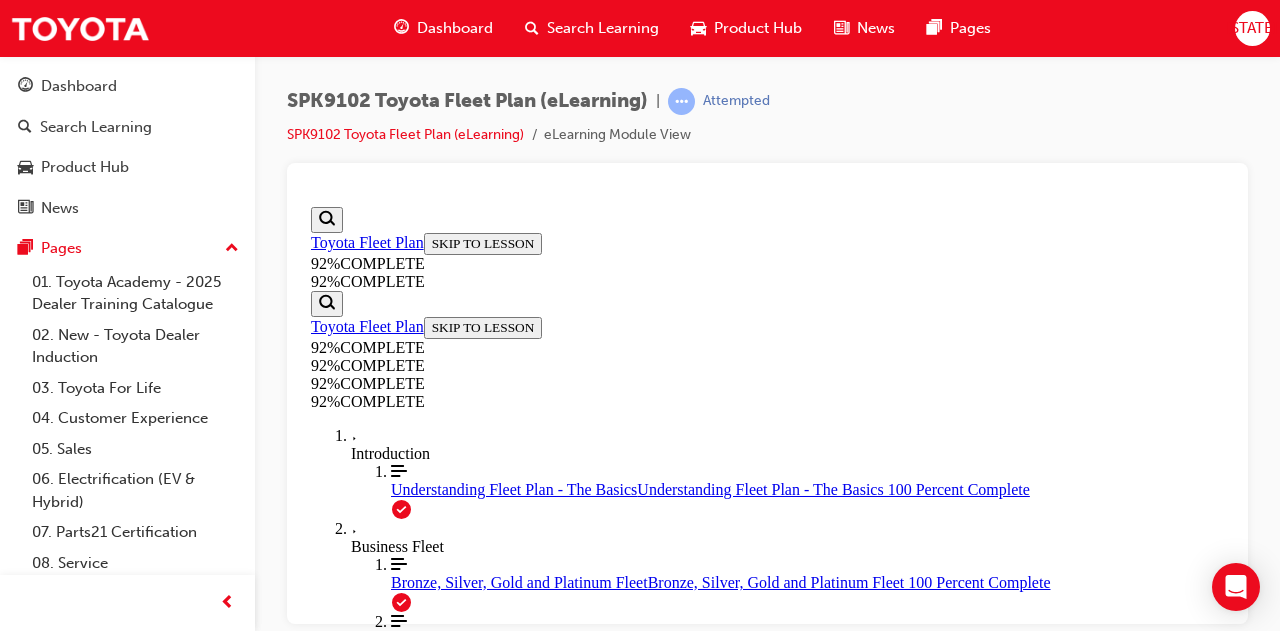 scroll, scrollTop: 0, scrollLeft: 0, axis: both 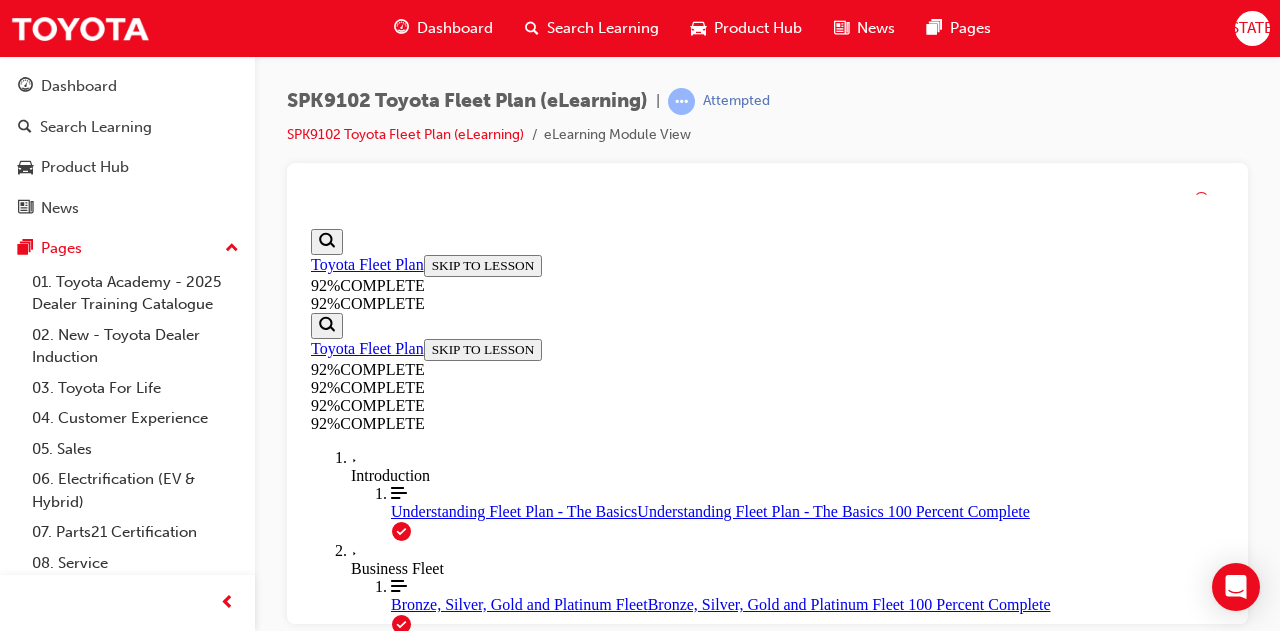 drag, startPoint x: 713, startPoint y: 633, endPoint x: 702, endPoint y: 528, distance: 105.574615 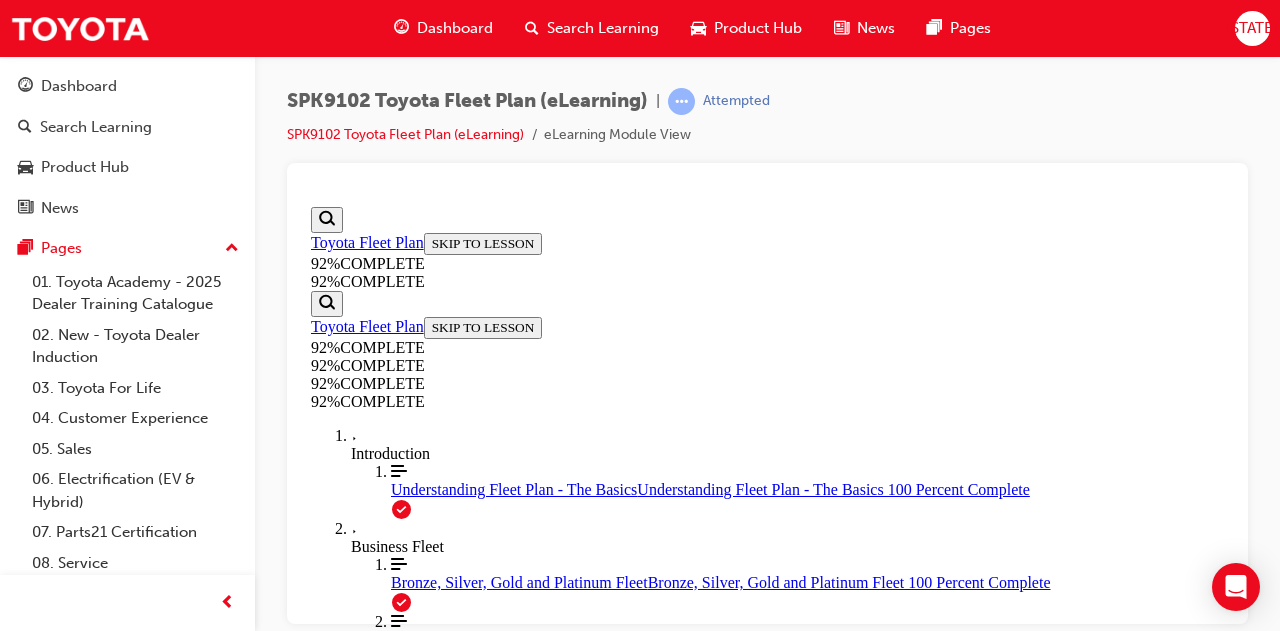 scroll, scrollTop: 616, scrollLeft: 0, axis: vertical 